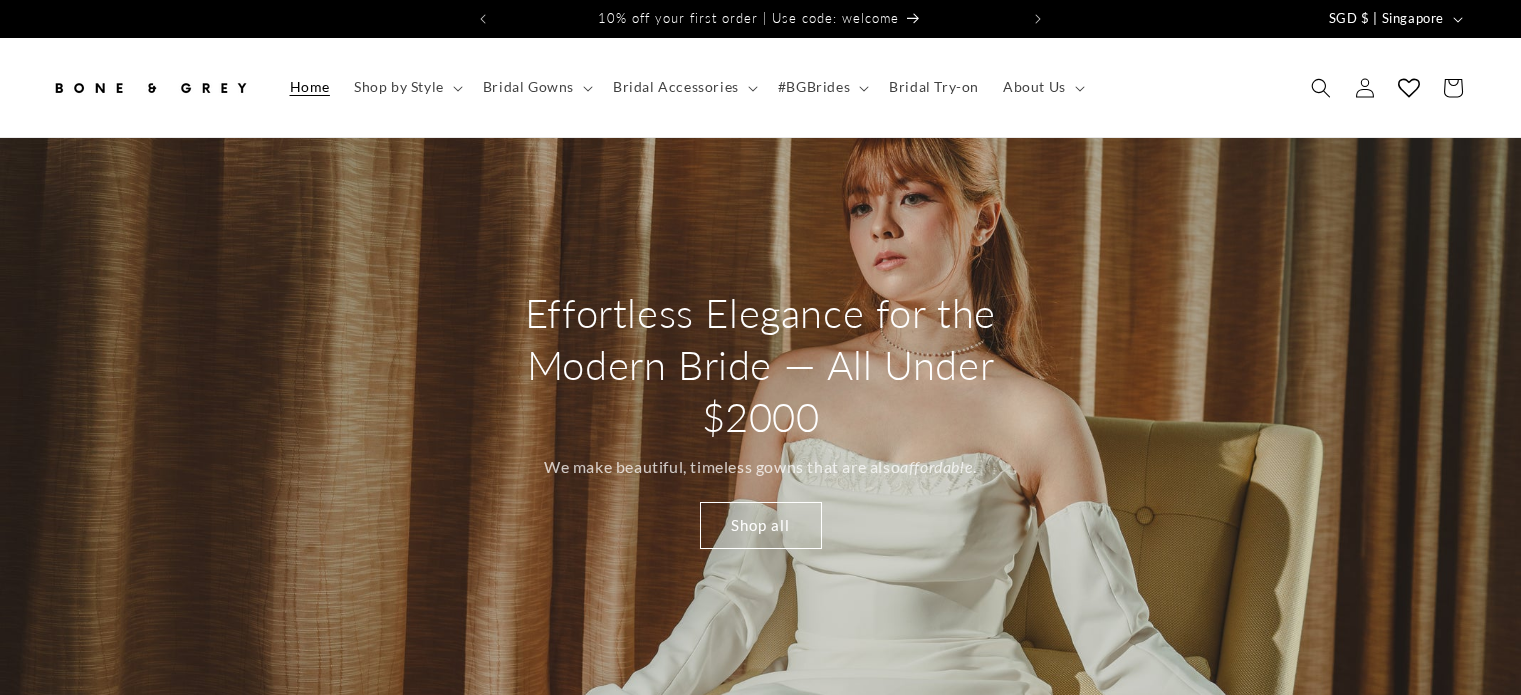 scroll, scrollTop: 0, scrollLeft: 0, axis: both 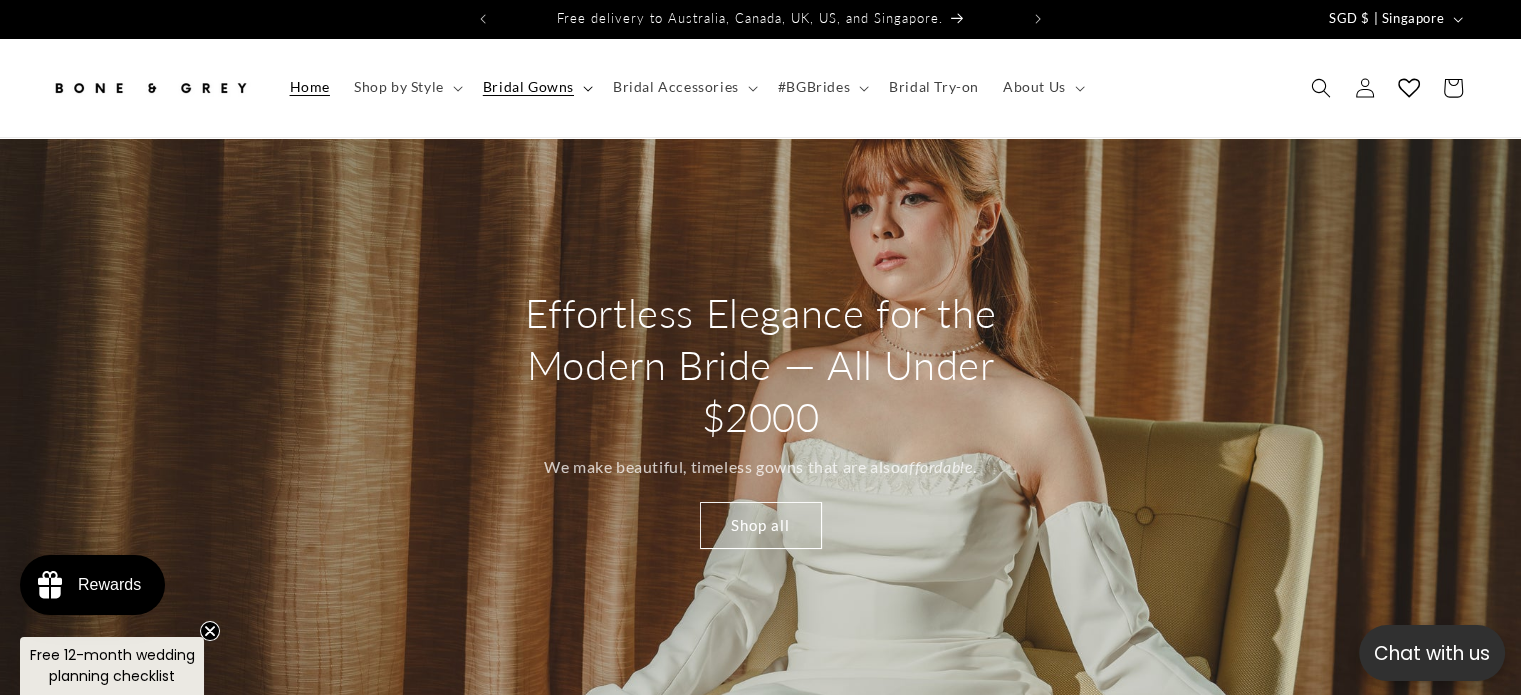 click at bounding box center (588, 89) 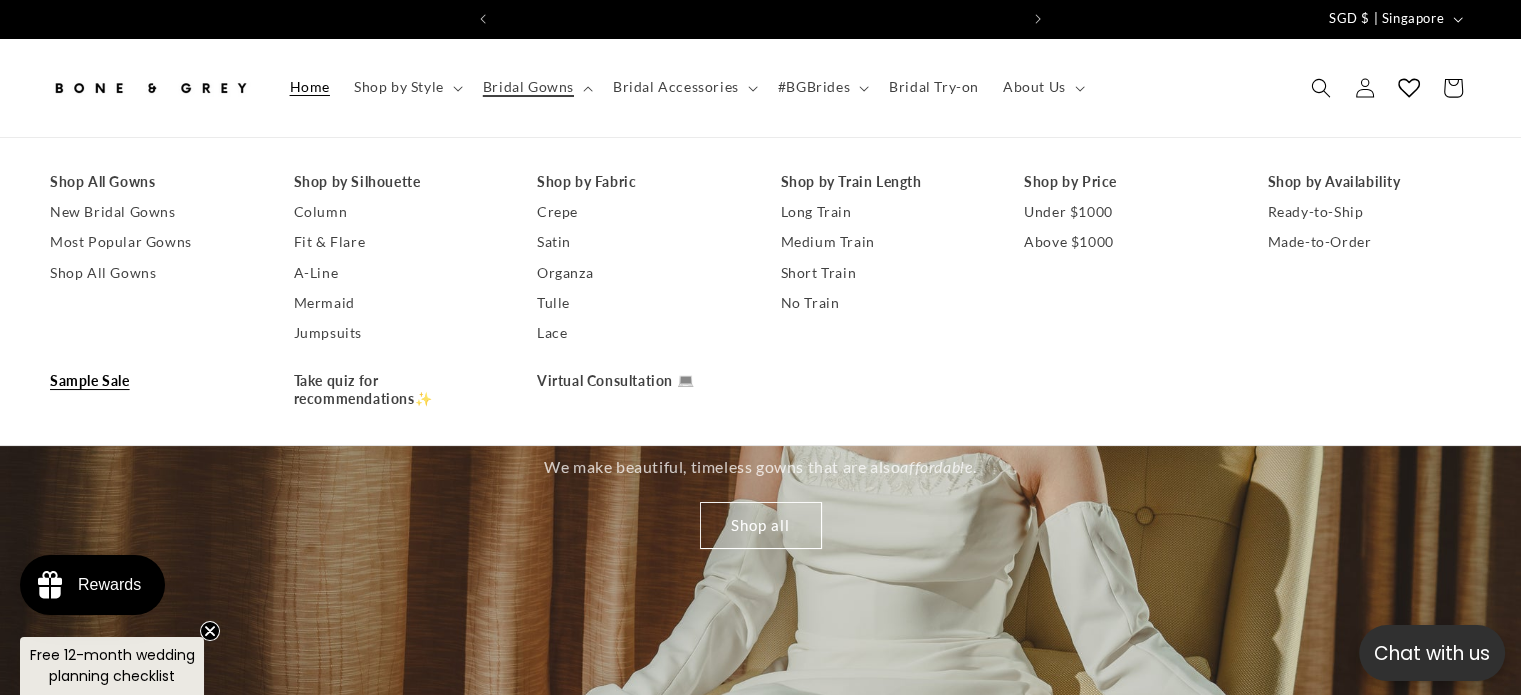 scroll, scrollTop: 0, scrollLeft: 518, axis: horizontal 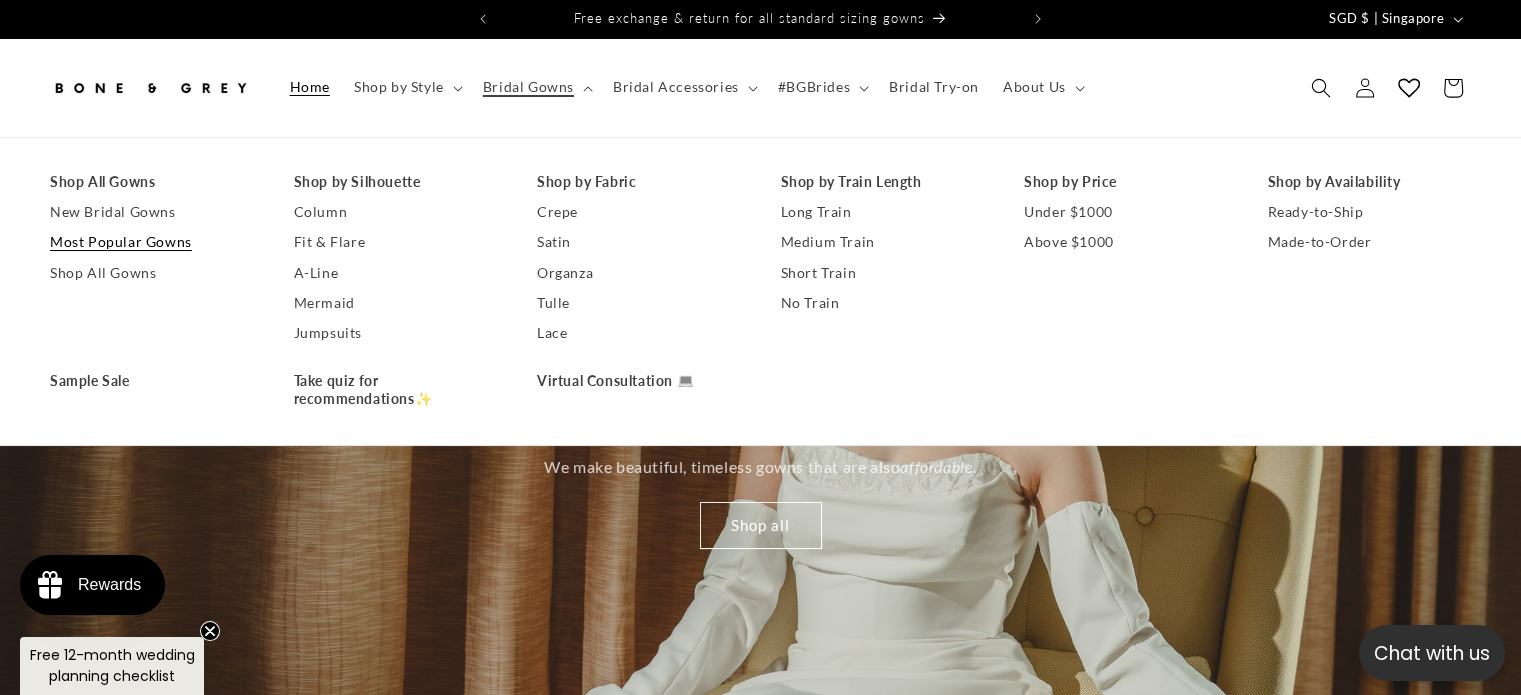 click on "Most Popular Gowns" at bounding box center (152, 242) 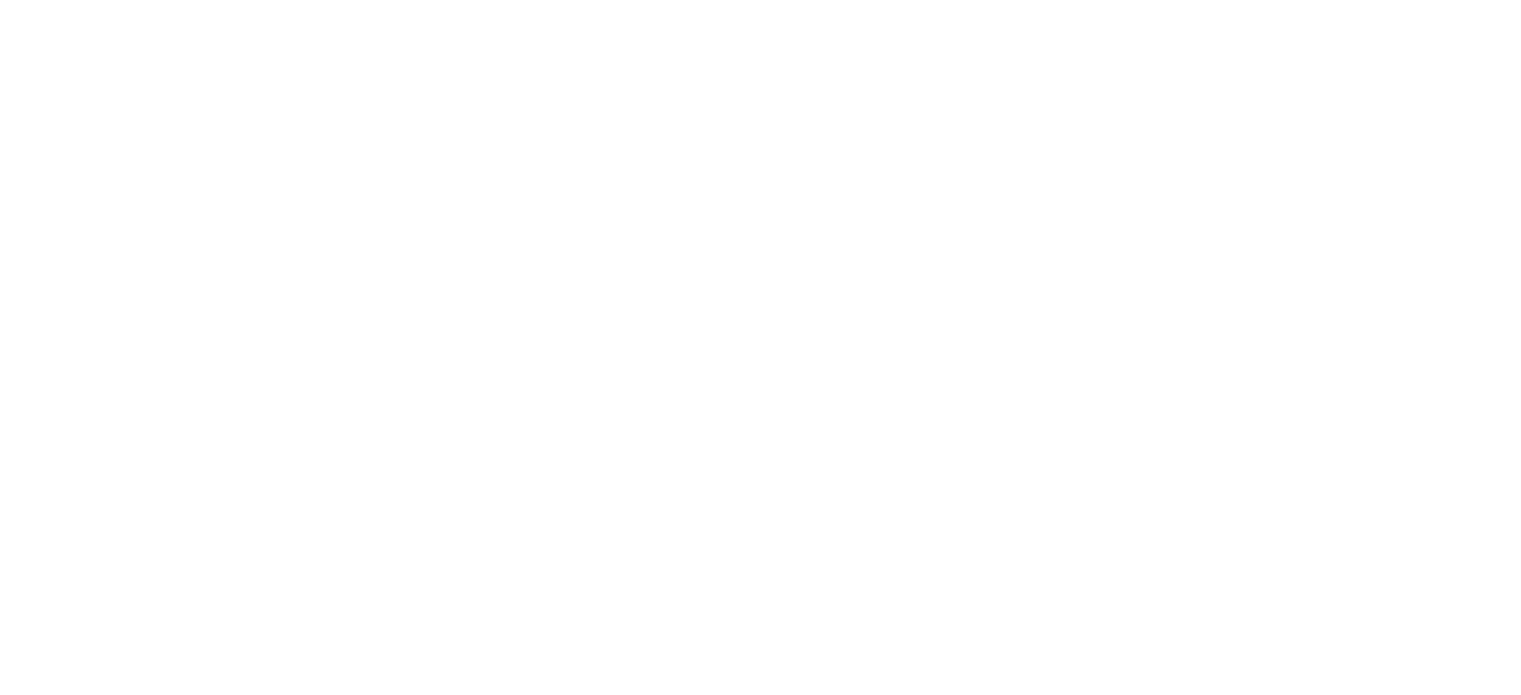 scroll, scrollTop: 0, scrollLeft: 0, axis: both 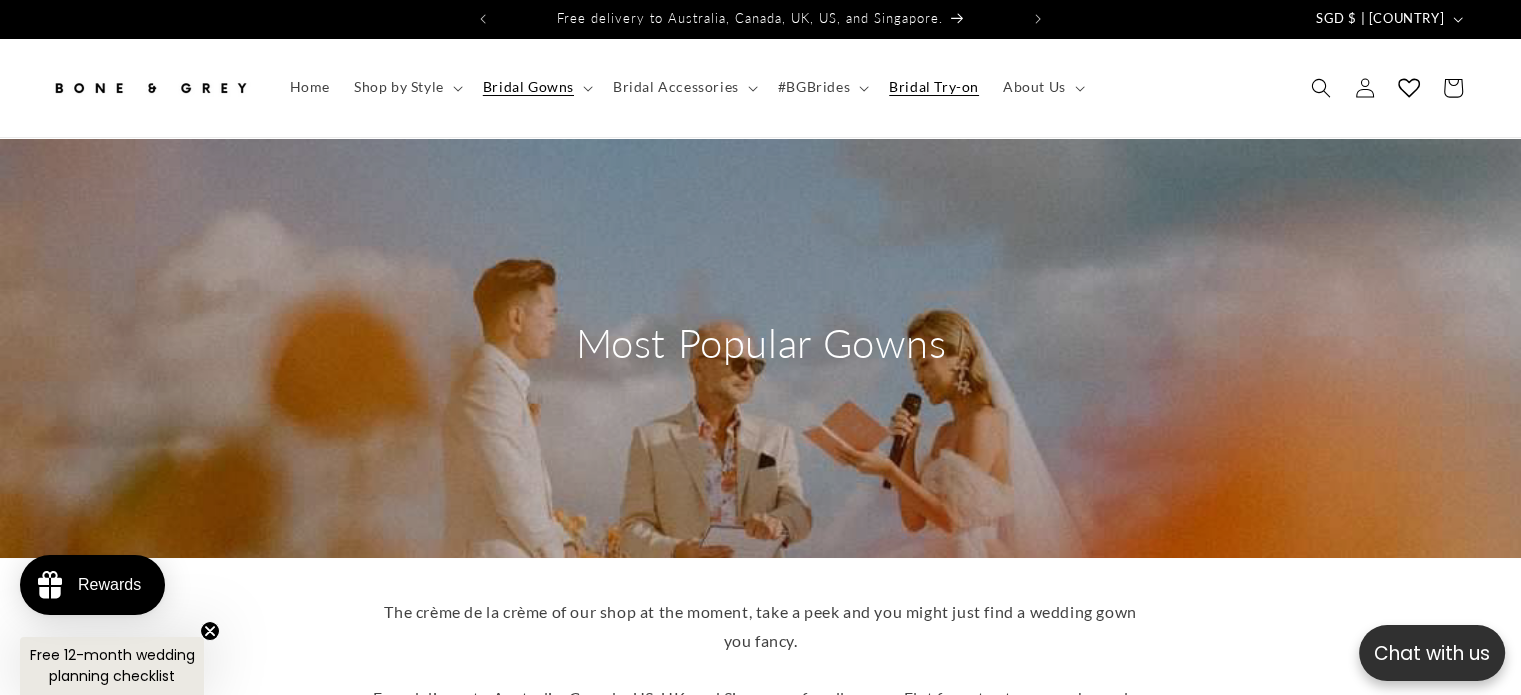 click on "Bridal Try-on" at bounding box center [934, 87] 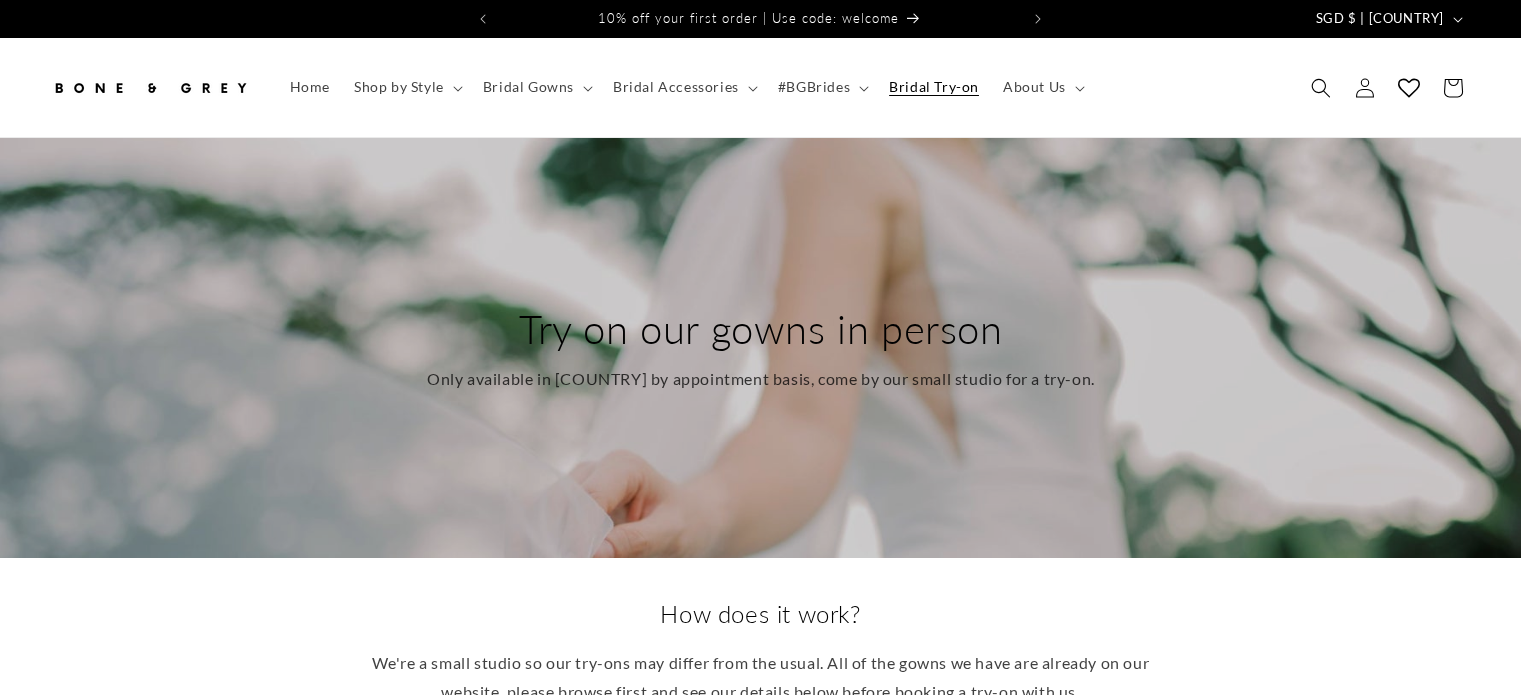 scroll, scrollTop: 0, scrollLeft: 0, axis: both 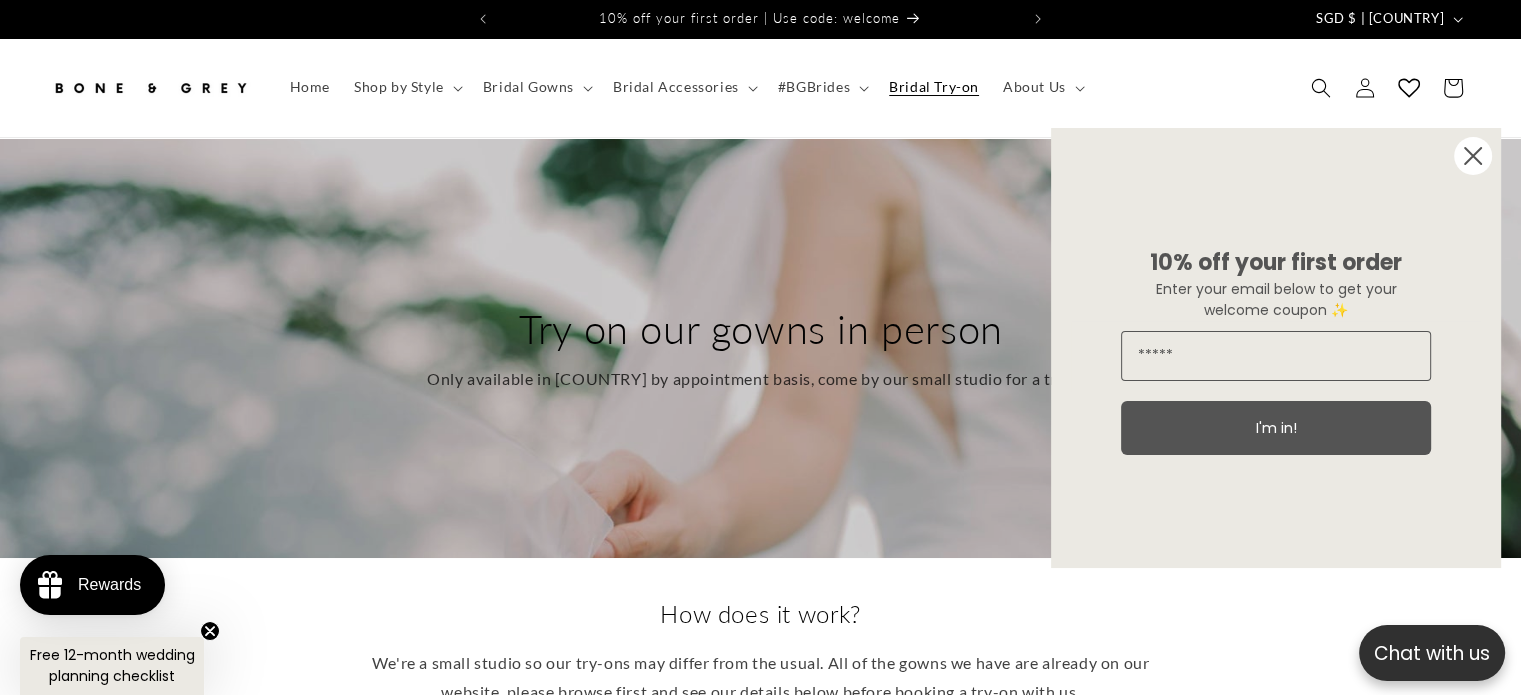 click at bounding box center [1473, 156] 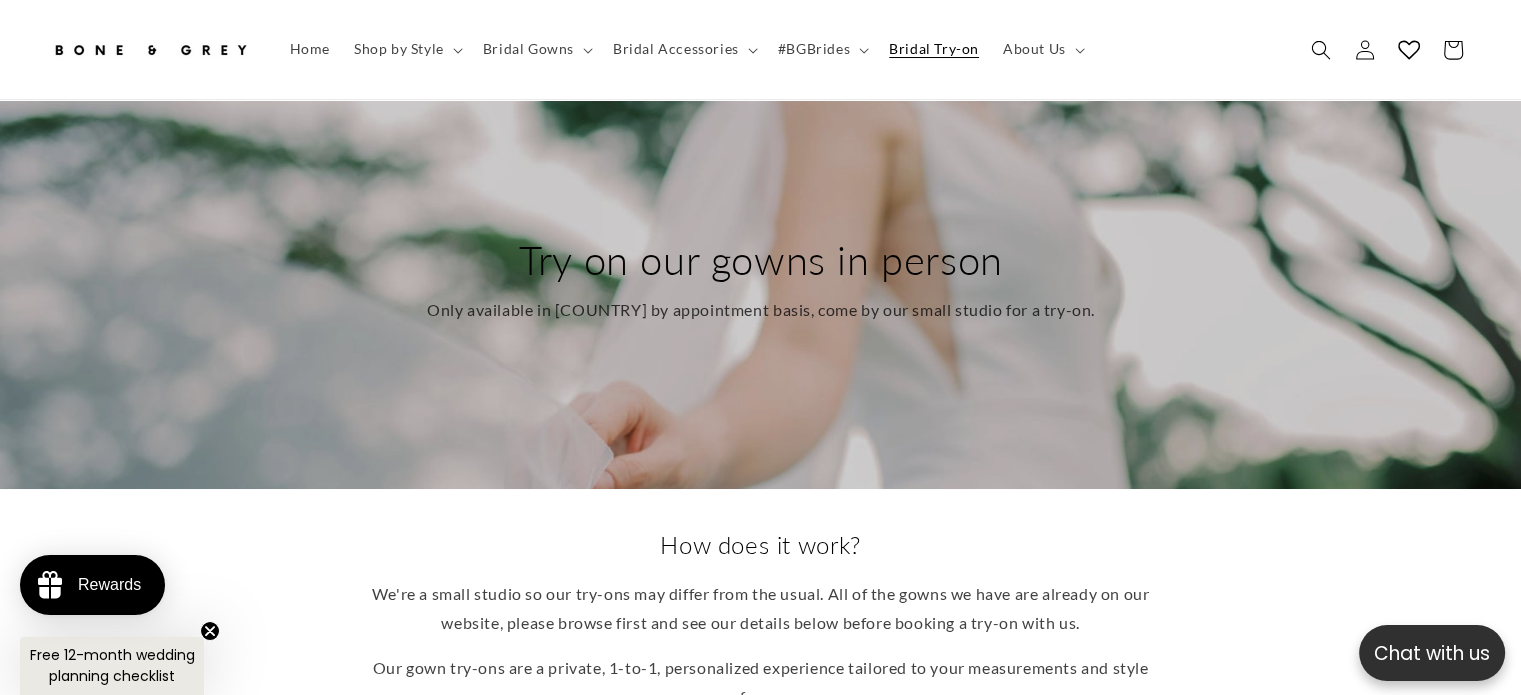 scroll, scrollTop: 199, scrollLeft: 0, axis: vertical 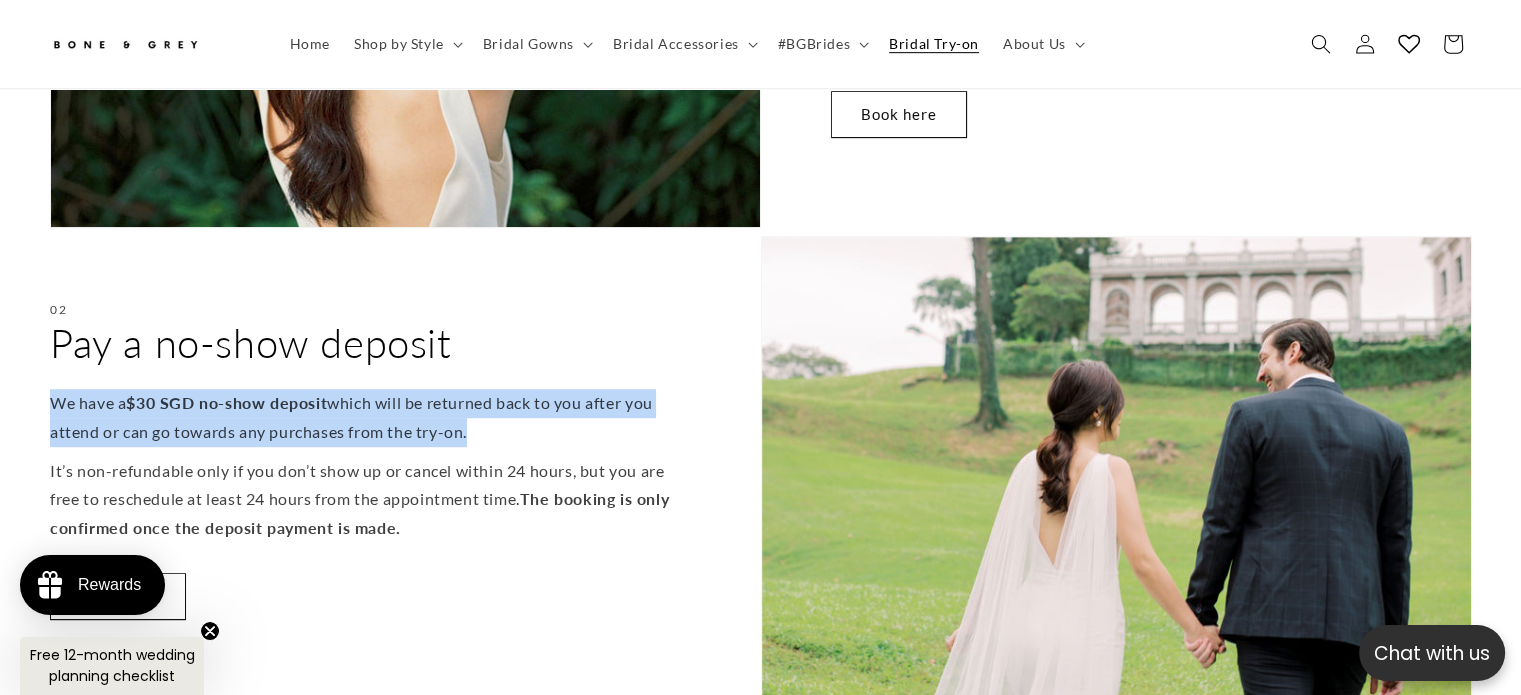 drag, startPoint x: 45, startPoint y: 399, endPoint x: 466, endPoint y: 443, distance: 423.29303 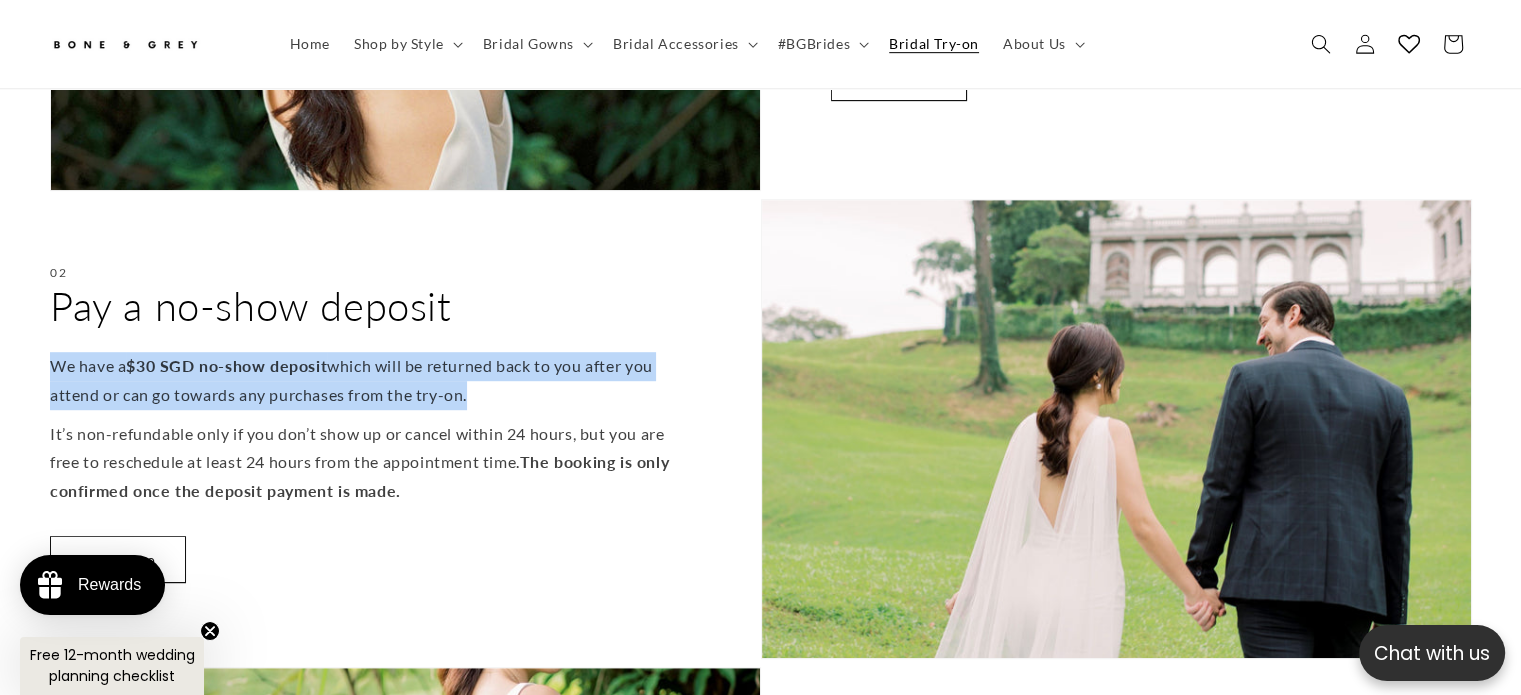 scroll, scrollTop: 1189, scrollLeft: 0, axis: vertical 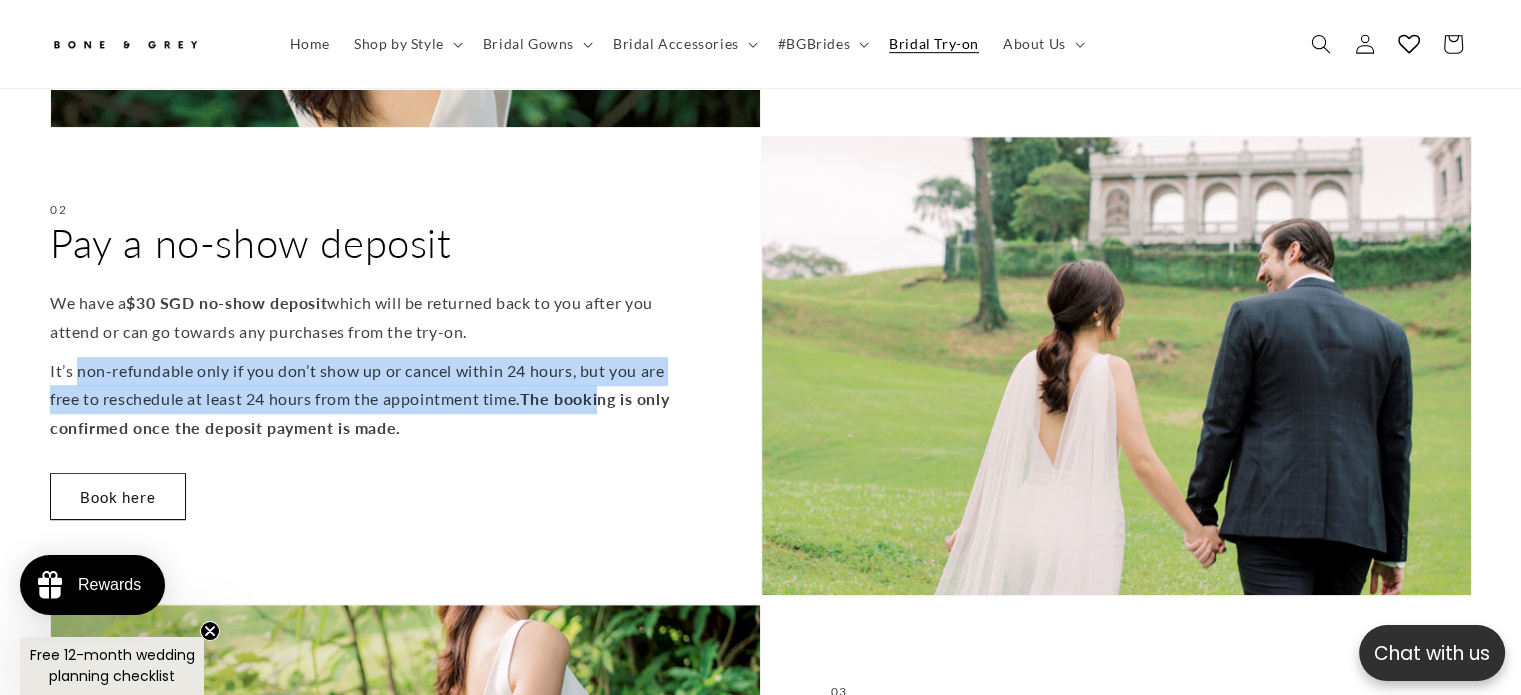 drag, startPoint x: 80, startPoint y: 371, endPoint x: 611, endPoint y: 387, distance: 531.241 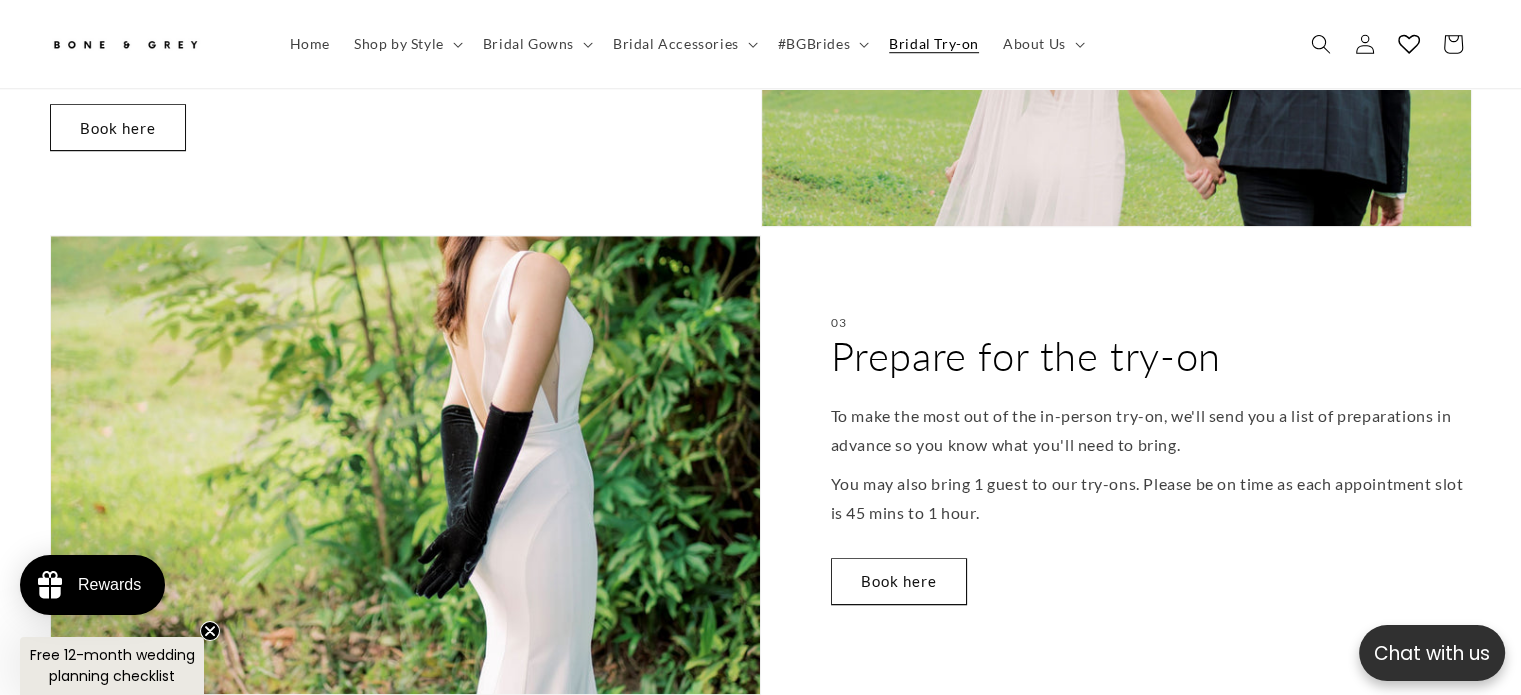 scroll, scrollTop: 1589, scrollLeft: 0, axis: vertical 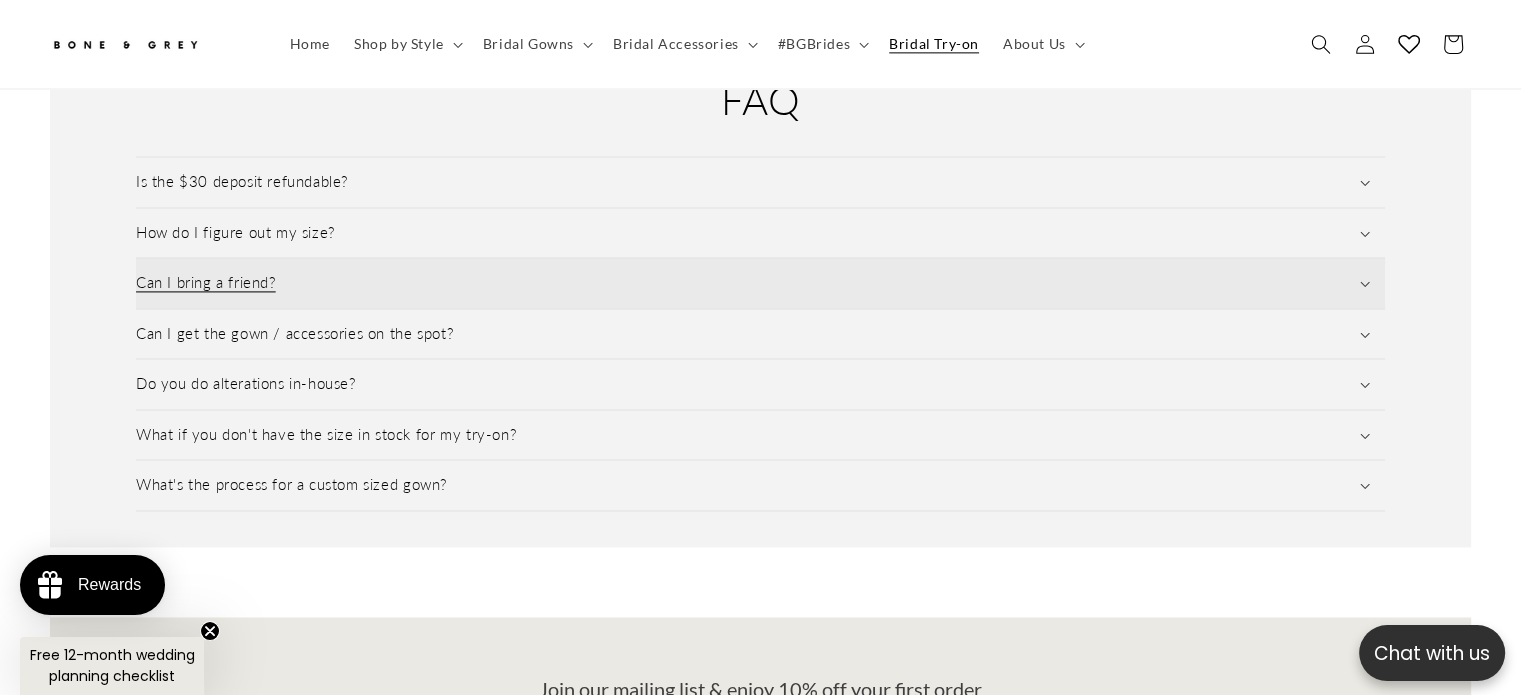 click on "Can I bring a friend?" at bounding box center (206, 283) 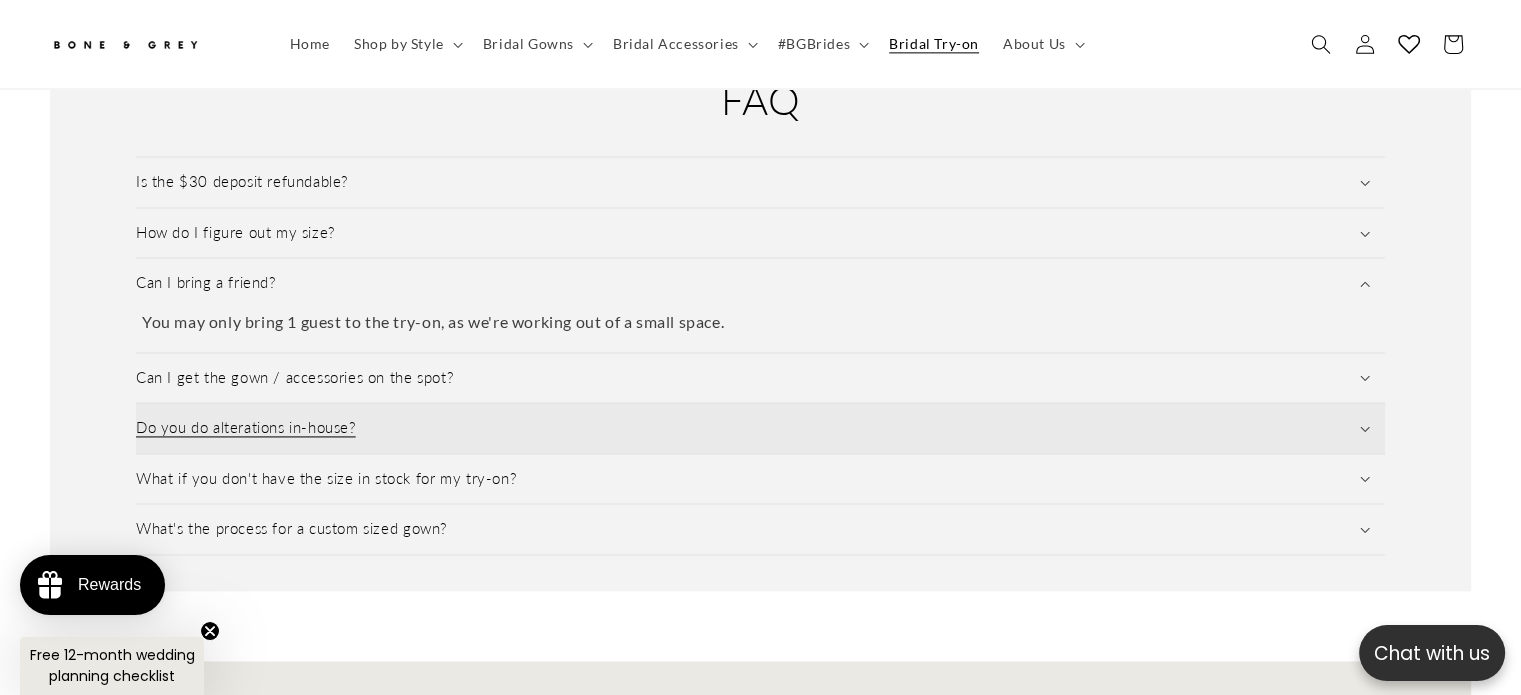 scroll, scrollTop: 2889, scrollLeft: 0, axis: vertical 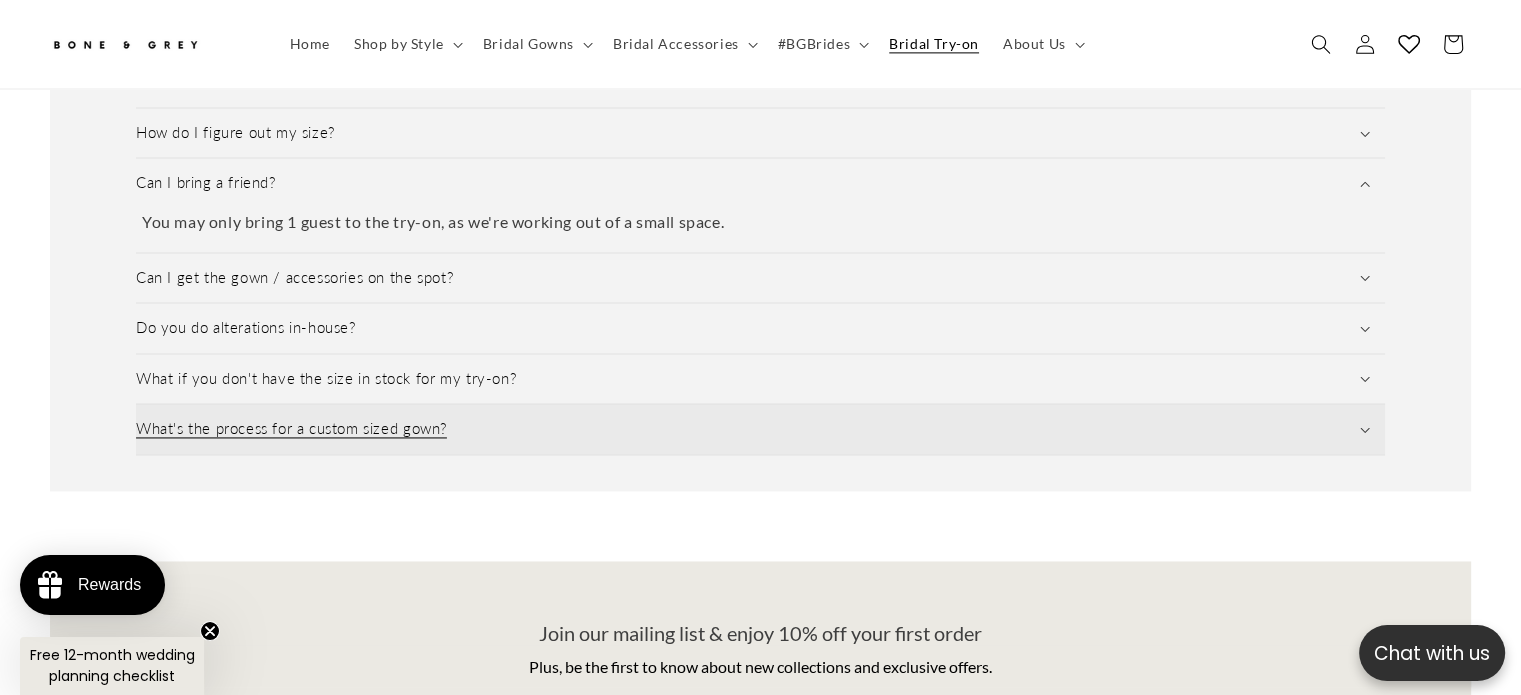 click on "What's the process for a custom sized gown?" at bounding box center [291, 429] 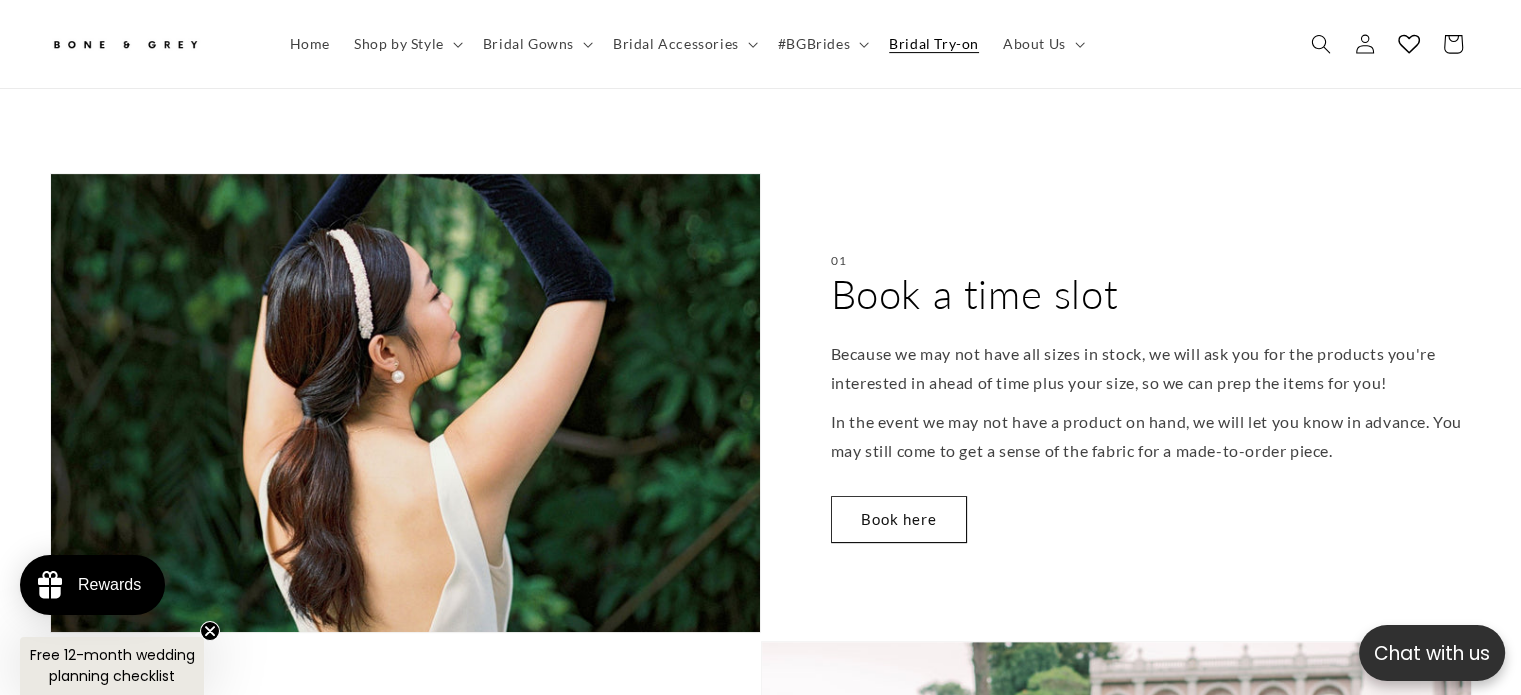 scroll, scrollTop: 489, scrollLeft: 0, axis: vertical 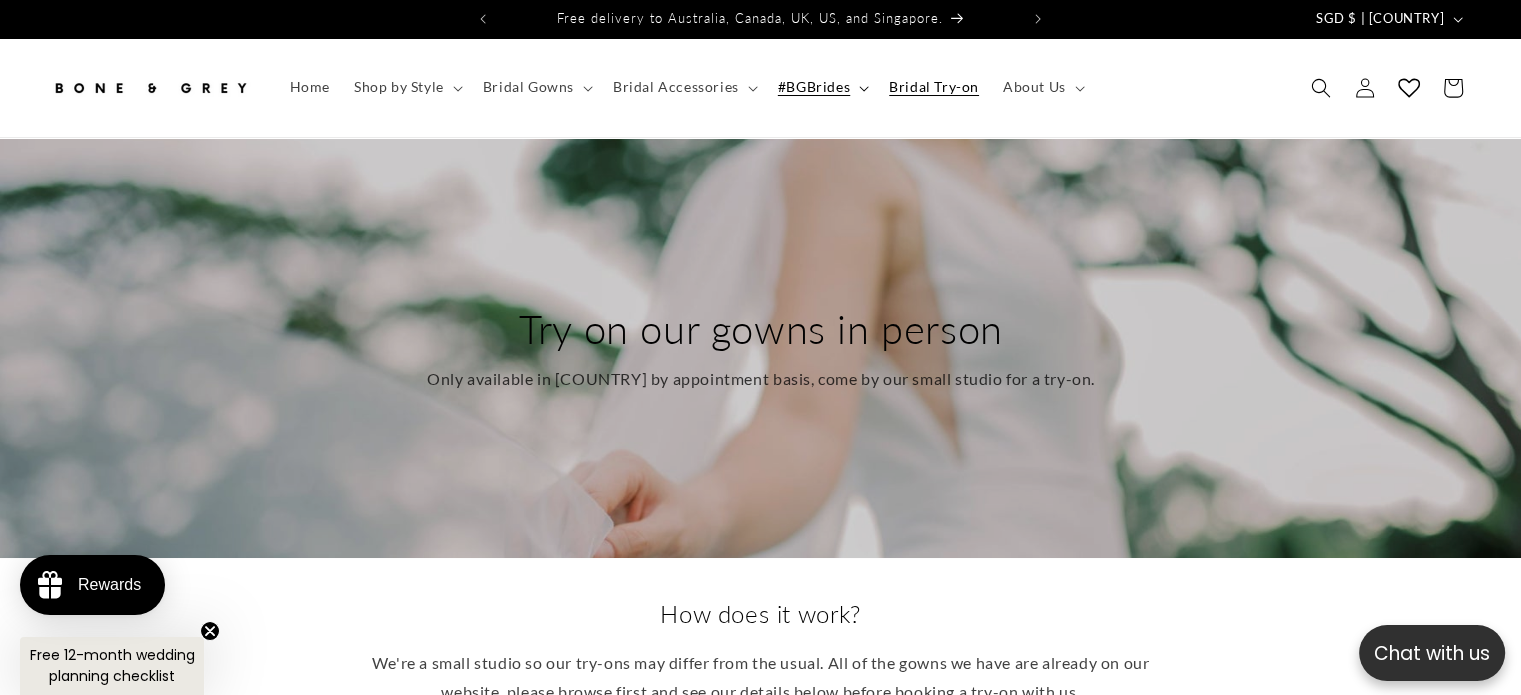 click at bounding box center [864, 89] 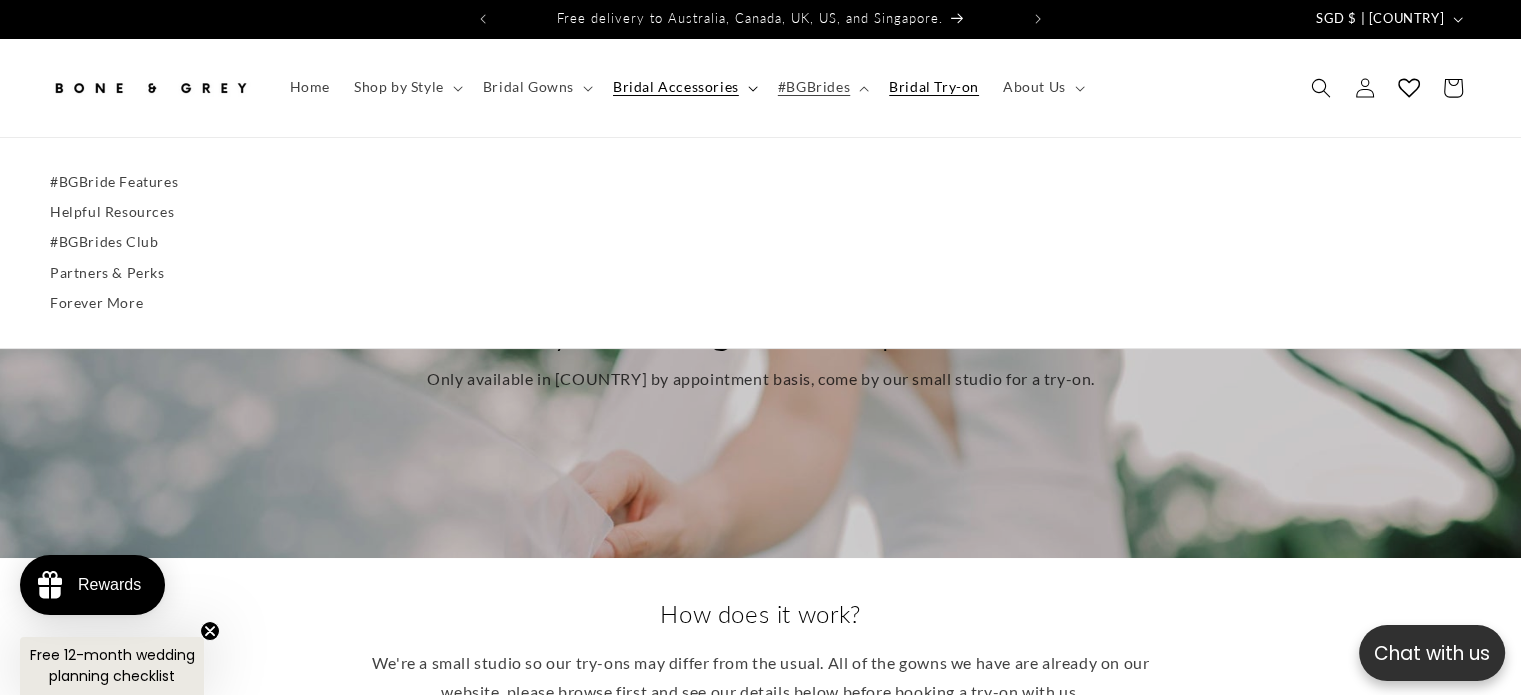 click on "Bridal Accessories" at bounding box center [683, 87] 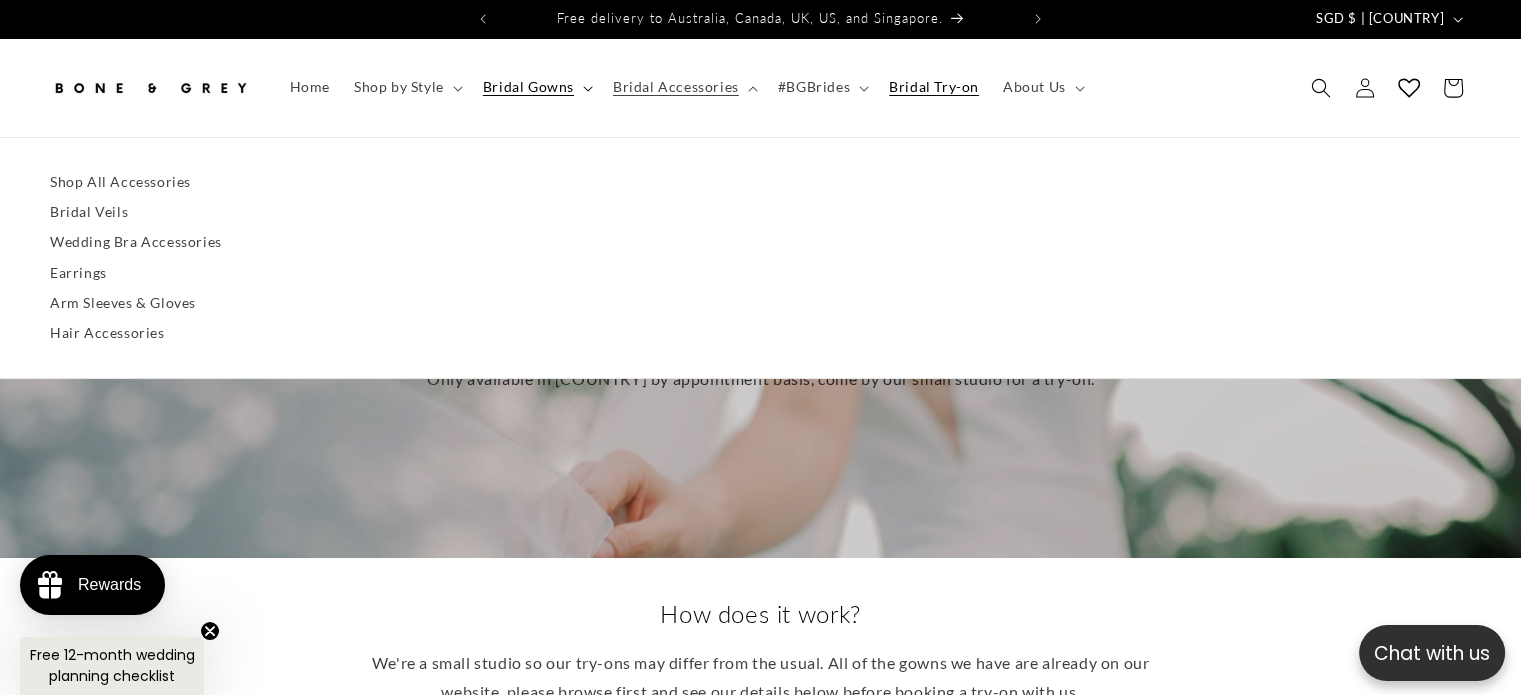 click on "Bridal Gowns" at bounding box center (536, 87) 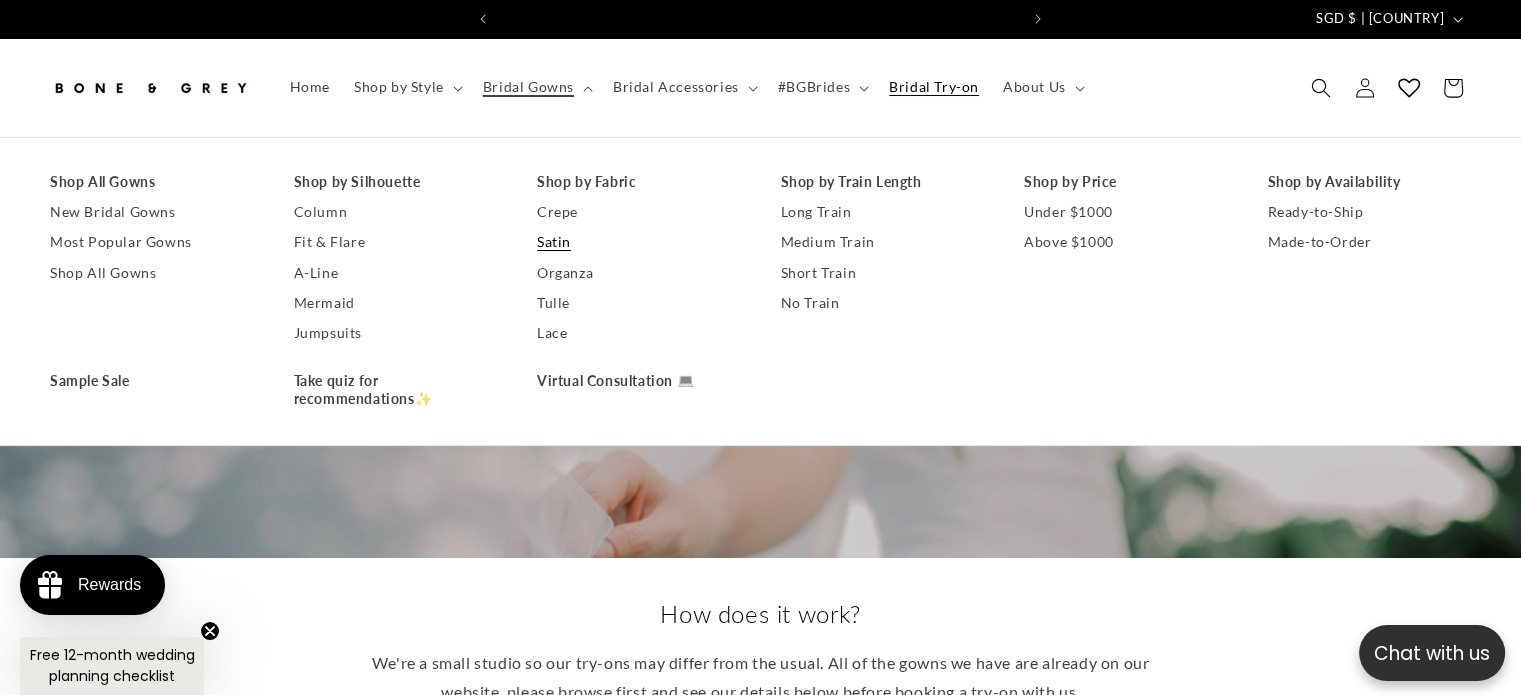 scroll, scrollTop: 0, scrollLeft: 518, axis: horizontal 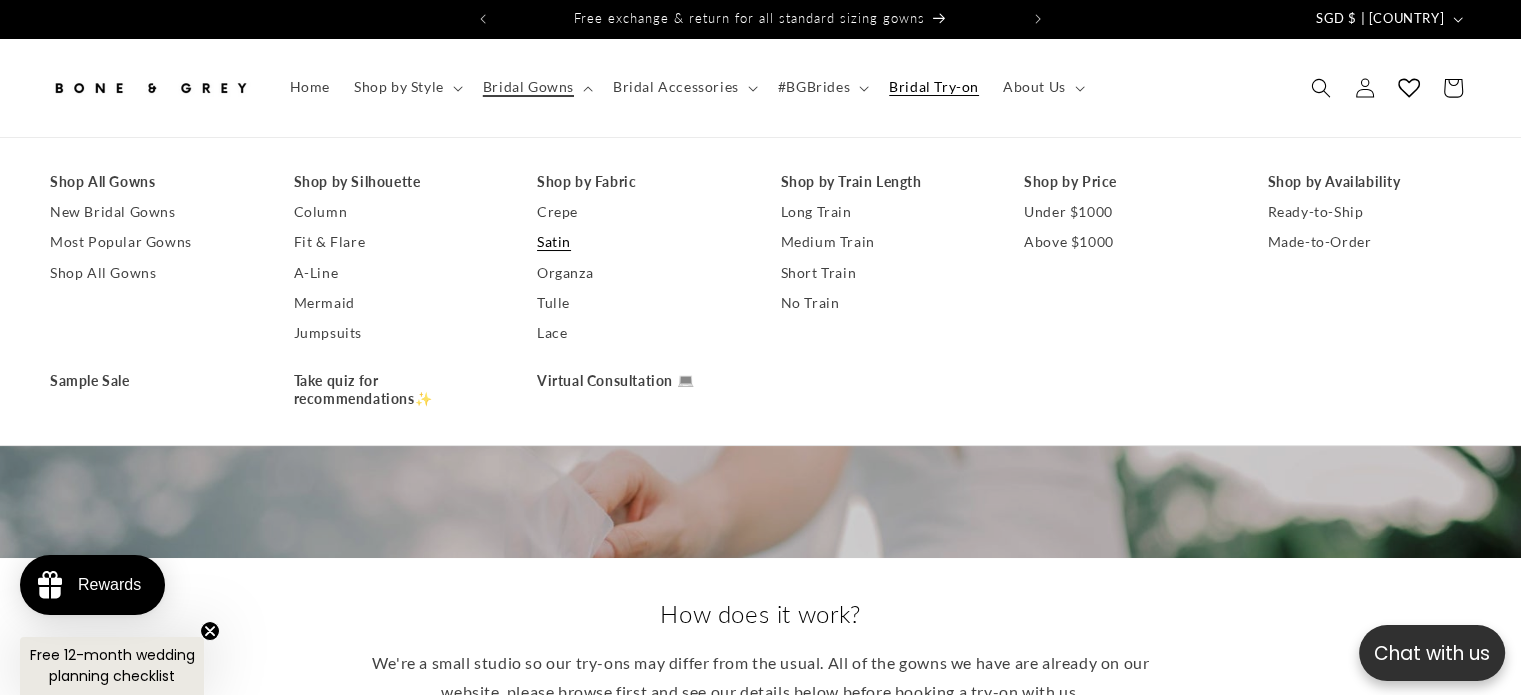 click on "Satin" at bounding box center [639, 242] 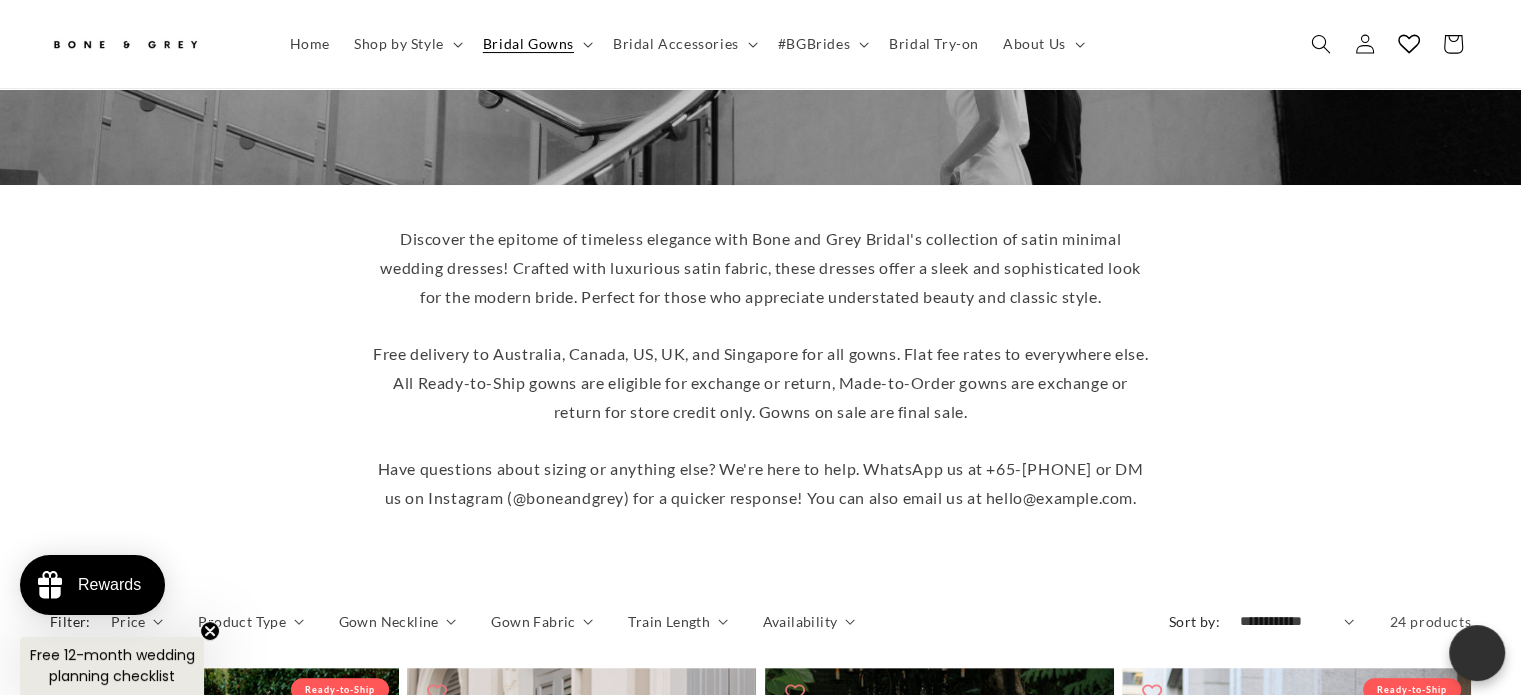 scroll, scrollTop: 389, scrollLeft: 0, axis: vertical 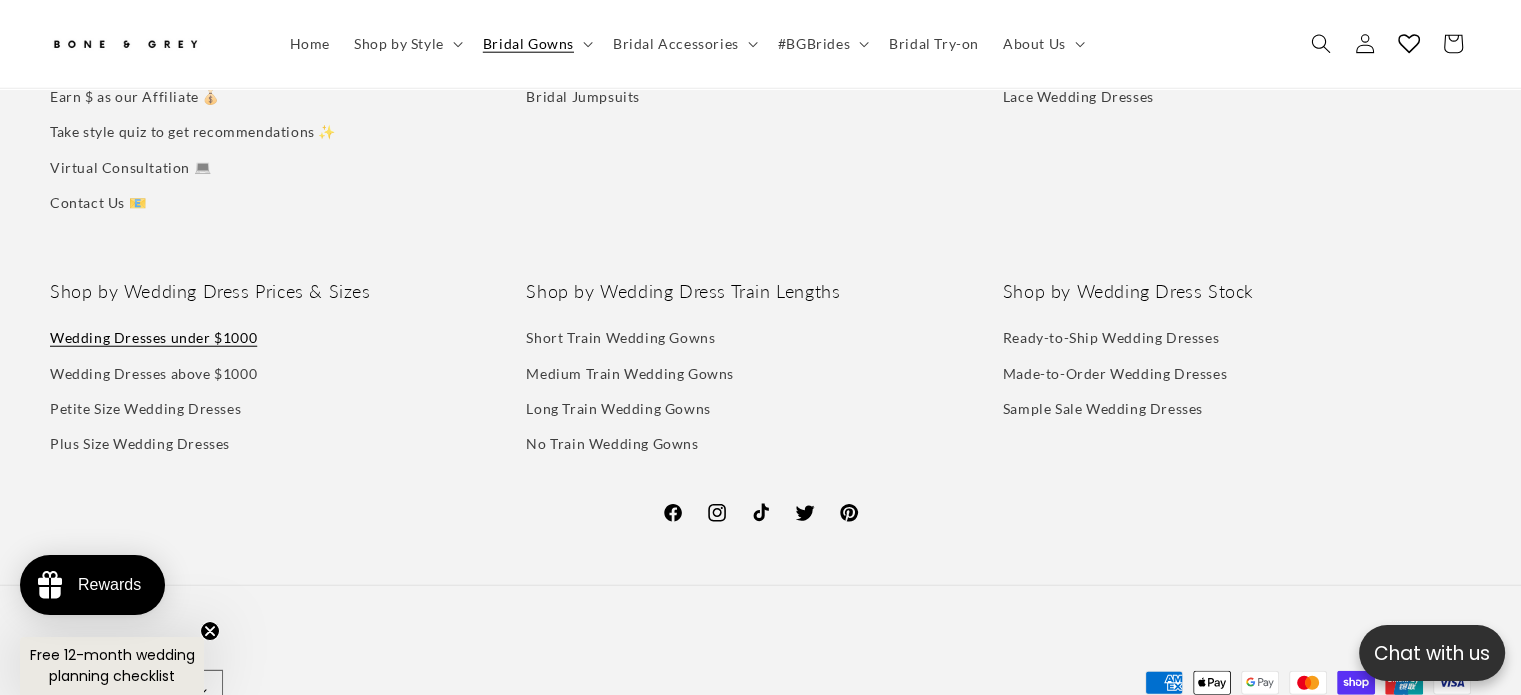 click on "Wedding Dresses under $1000" at bounding box center [153, 340] 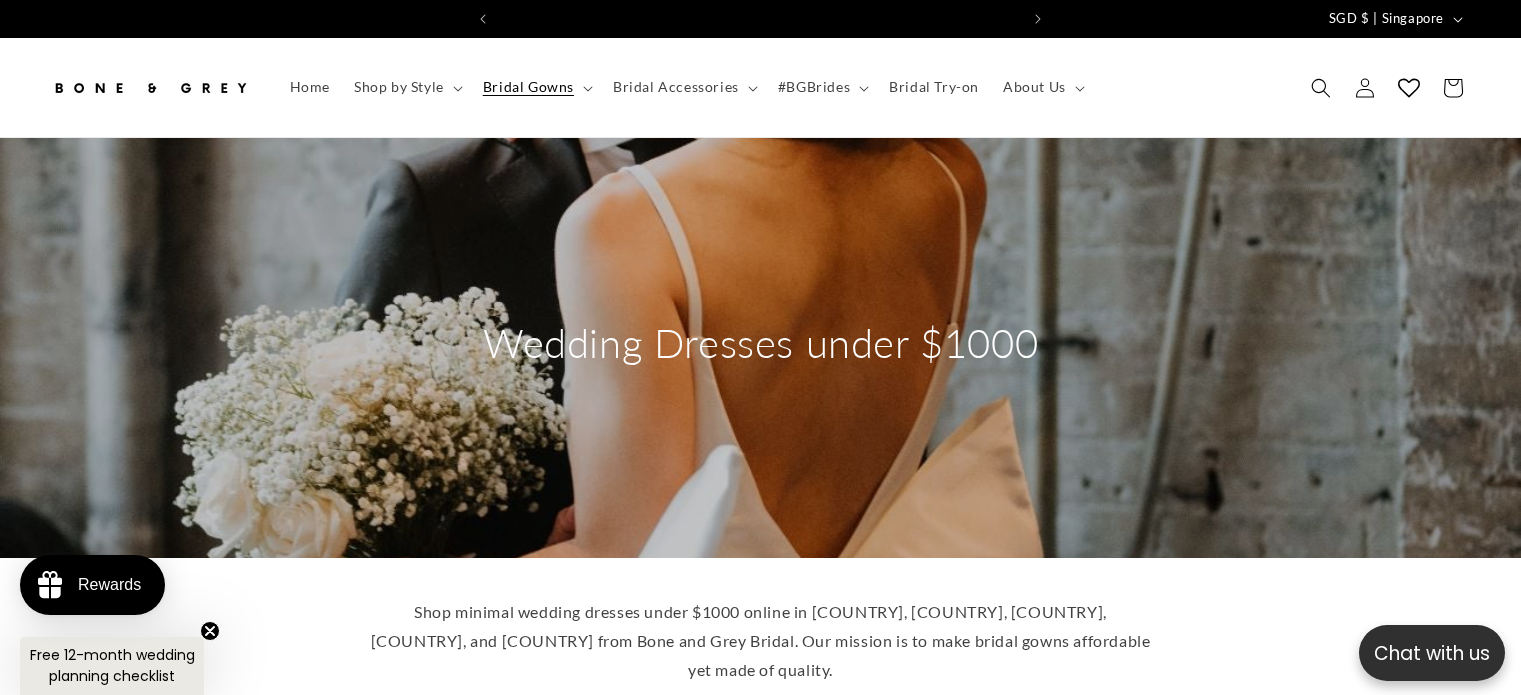scroll, scrollTop: 0, scrollLeft: 0, axis: both 